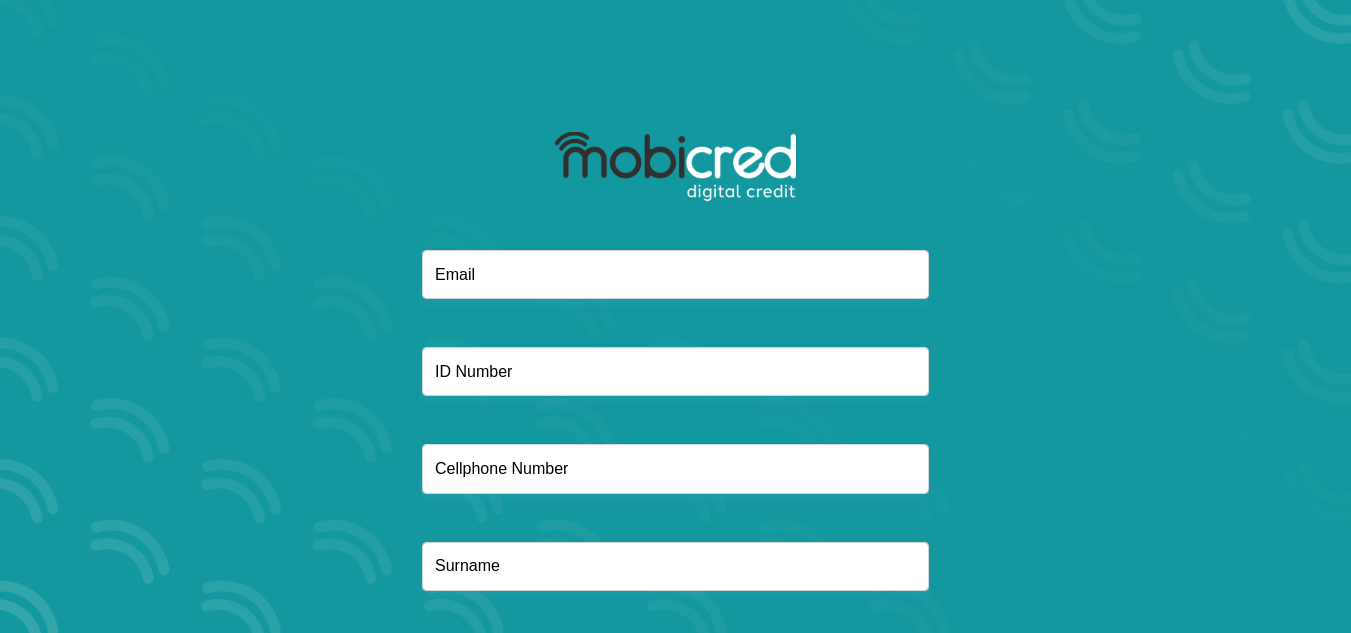 scroll, scrollTop: 0, scrollLeft: 0, axis: both 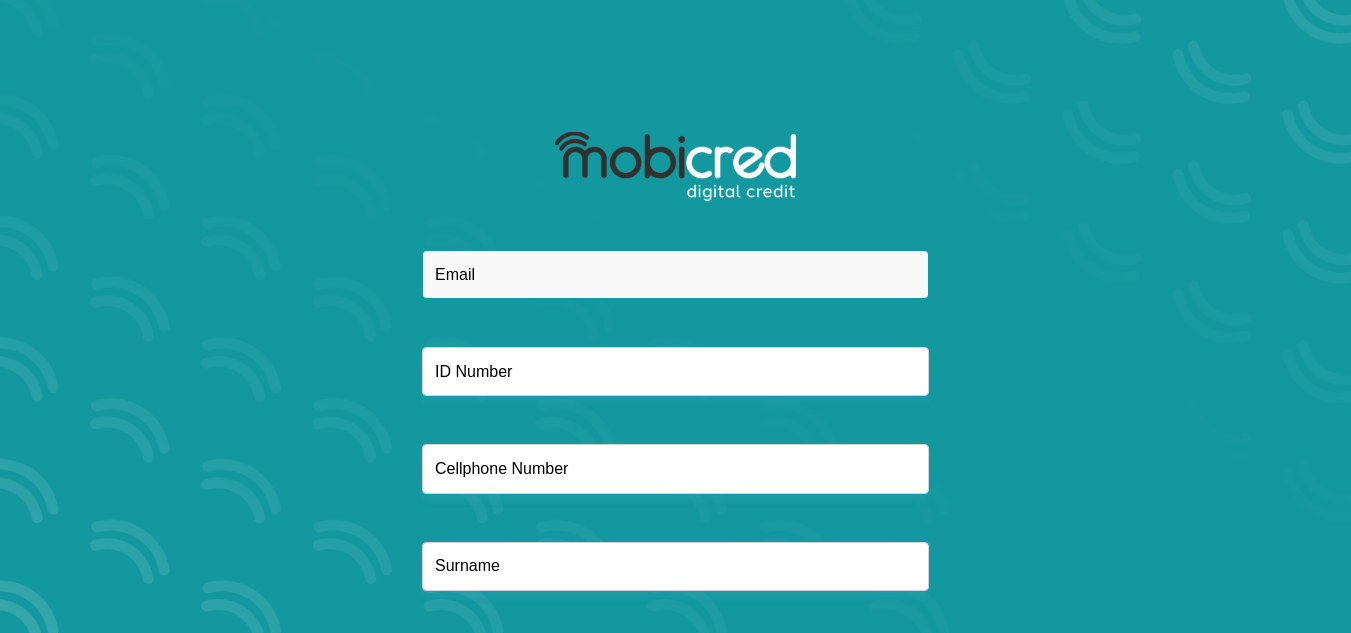 click at bounding box center [675, 274] 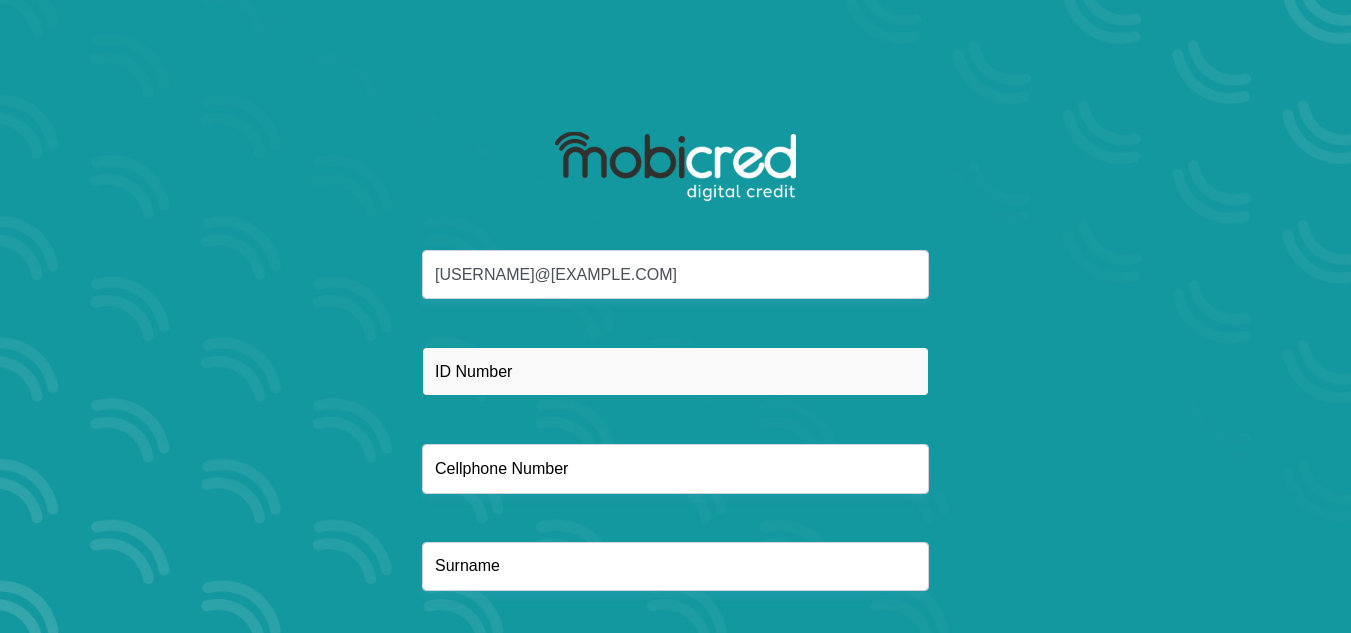 click at bounding box center (675, 371) 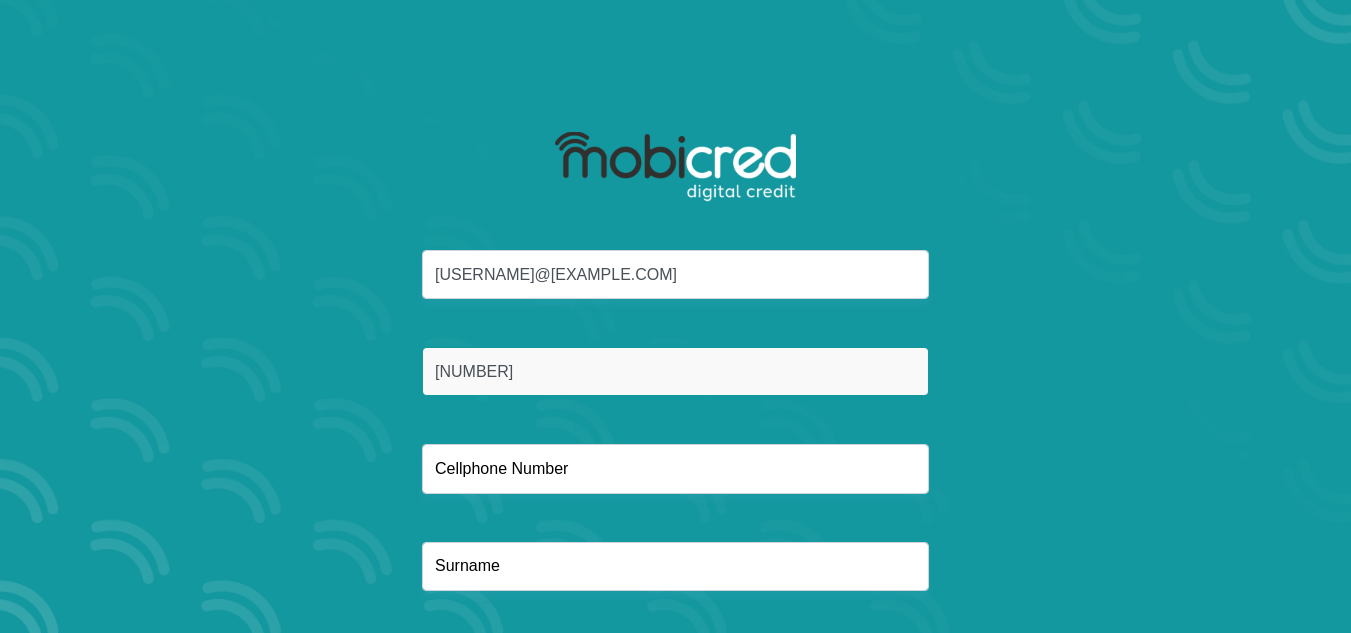 type on "9203195111084" 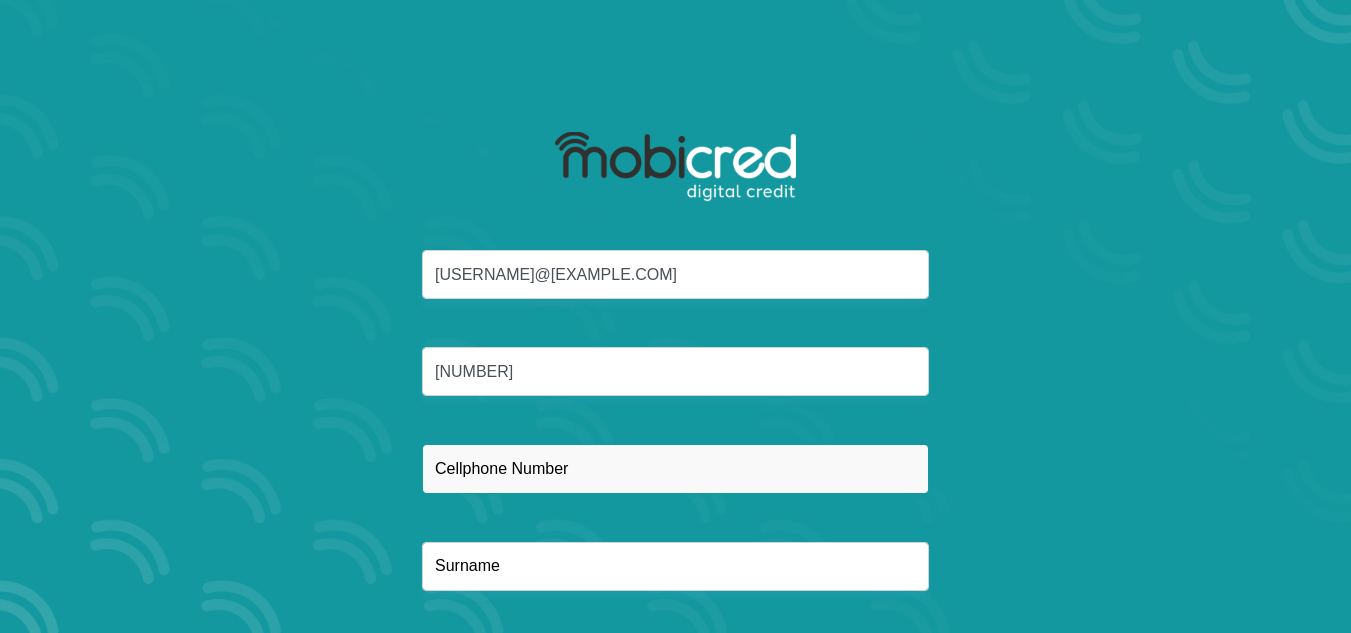 click at bounding box center (675, 468) 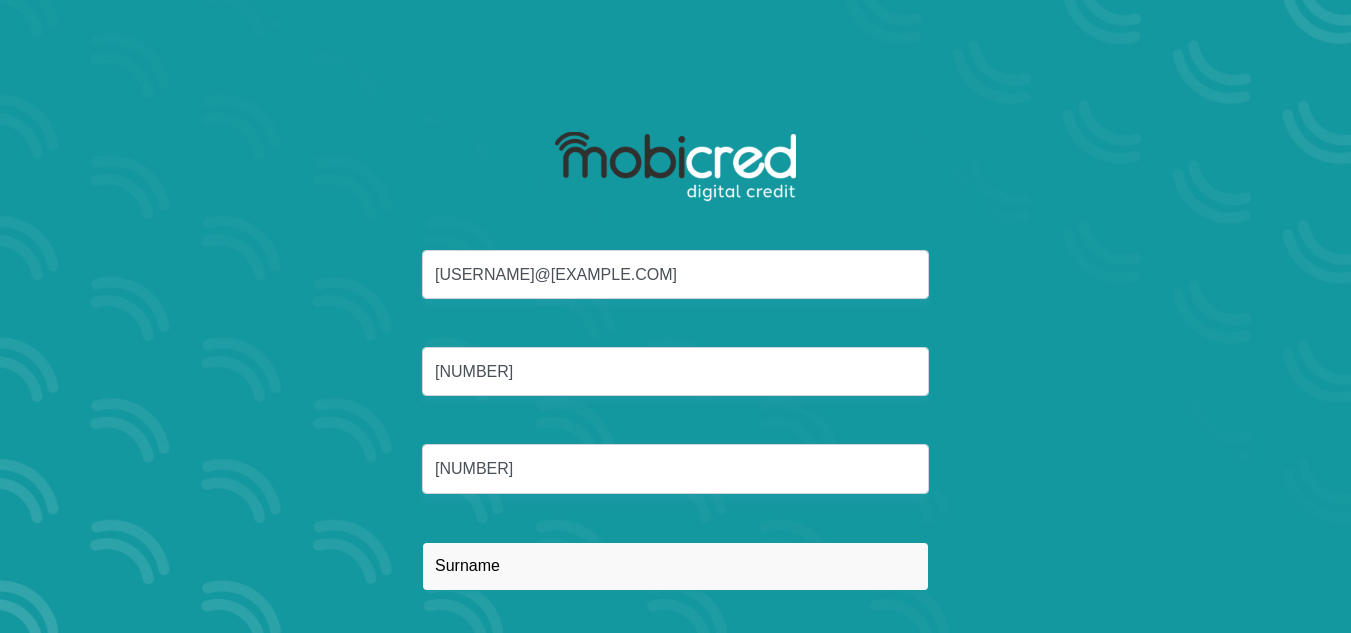 click at bounding box center (675, 566) 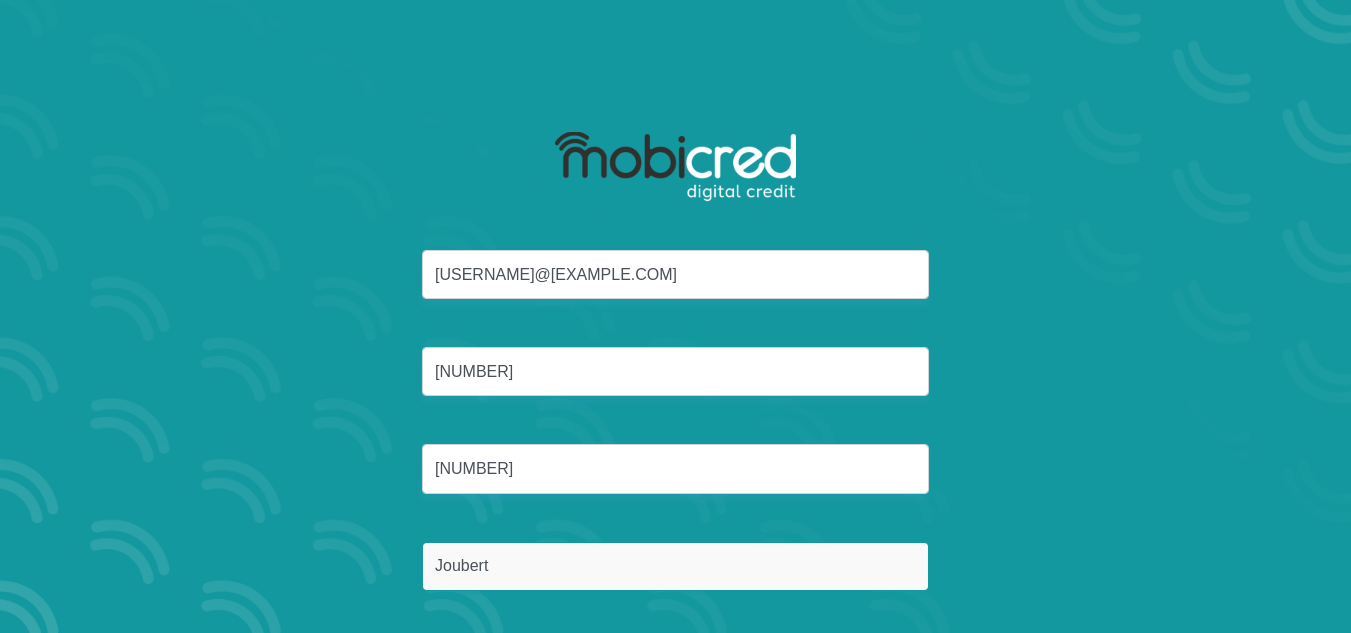 scroll, scrollTop: 114, scrollLeft: 0, axis: vertical 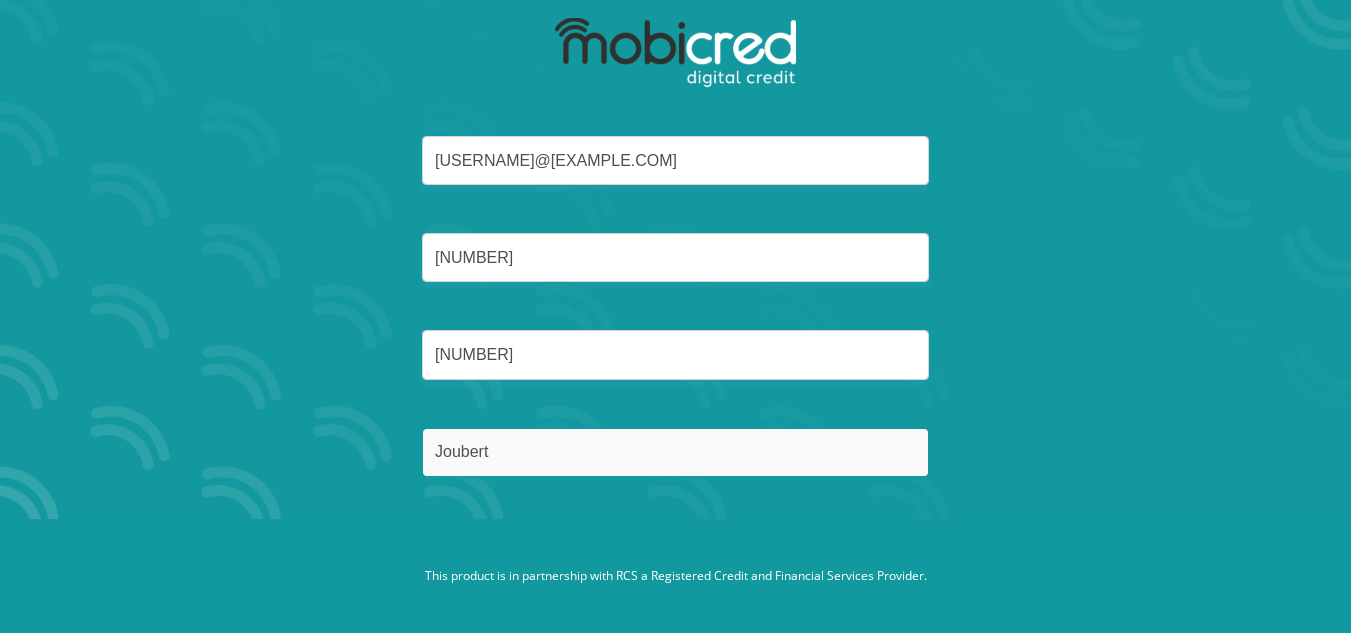 click on "Reset Password" at bounding box center (675, 547) 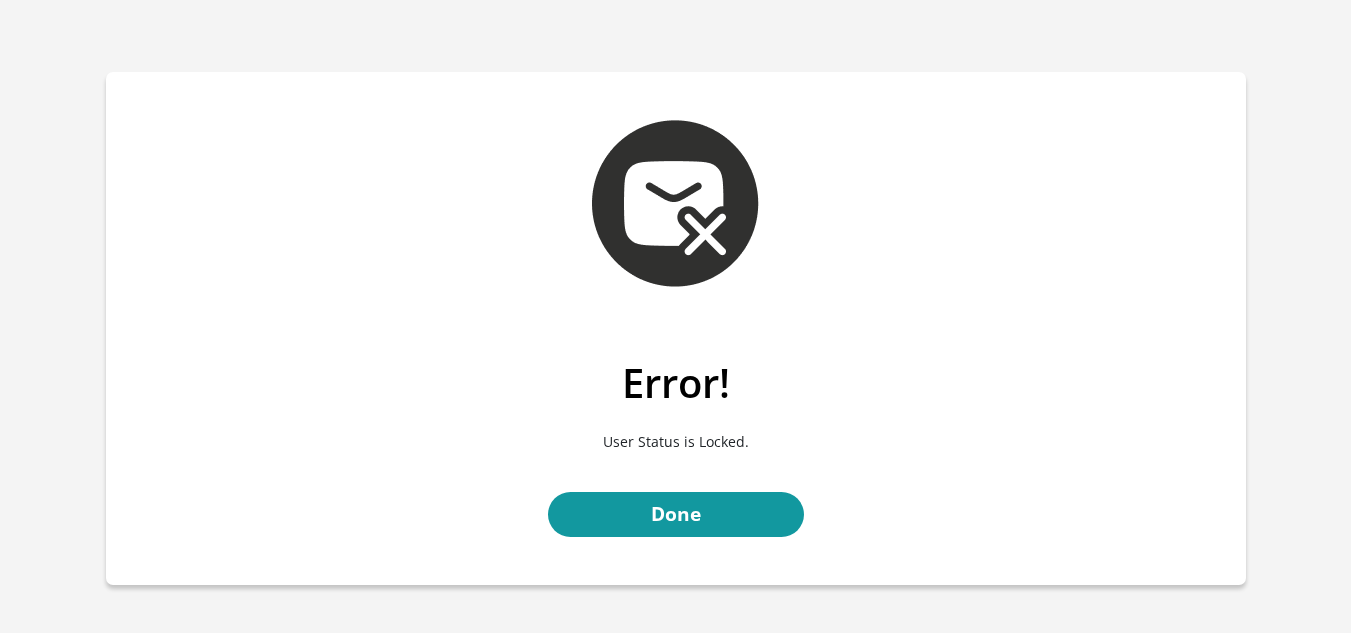 scroll, scrollTop: 0, scrollLeft: 0, axis: both 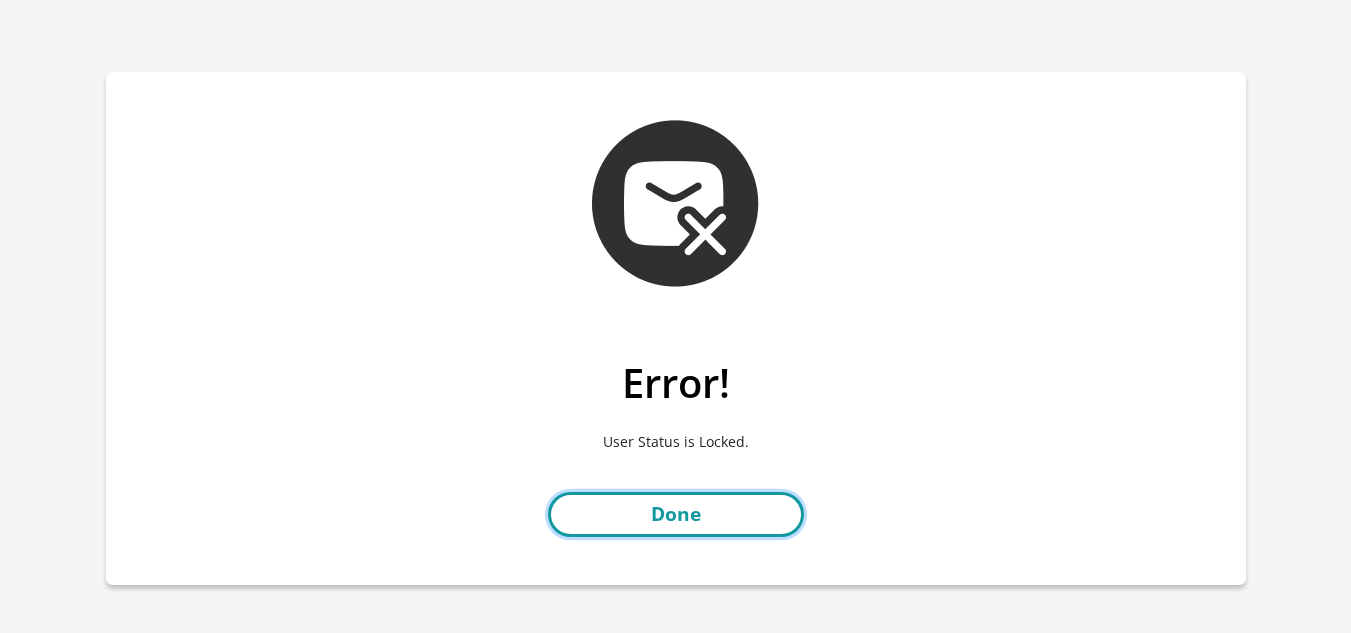 click on "Done" at bounding box center (676, 514) 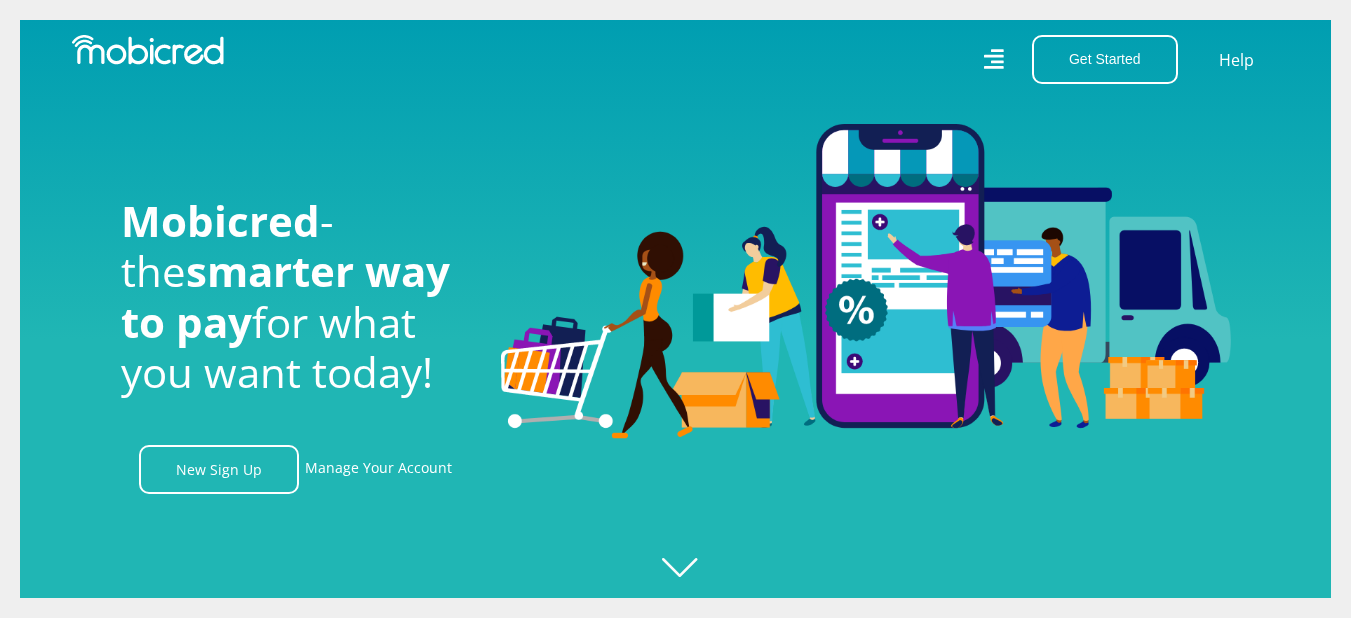 scroll, scrollTop: 0, scrollLeft: 0, axis: both 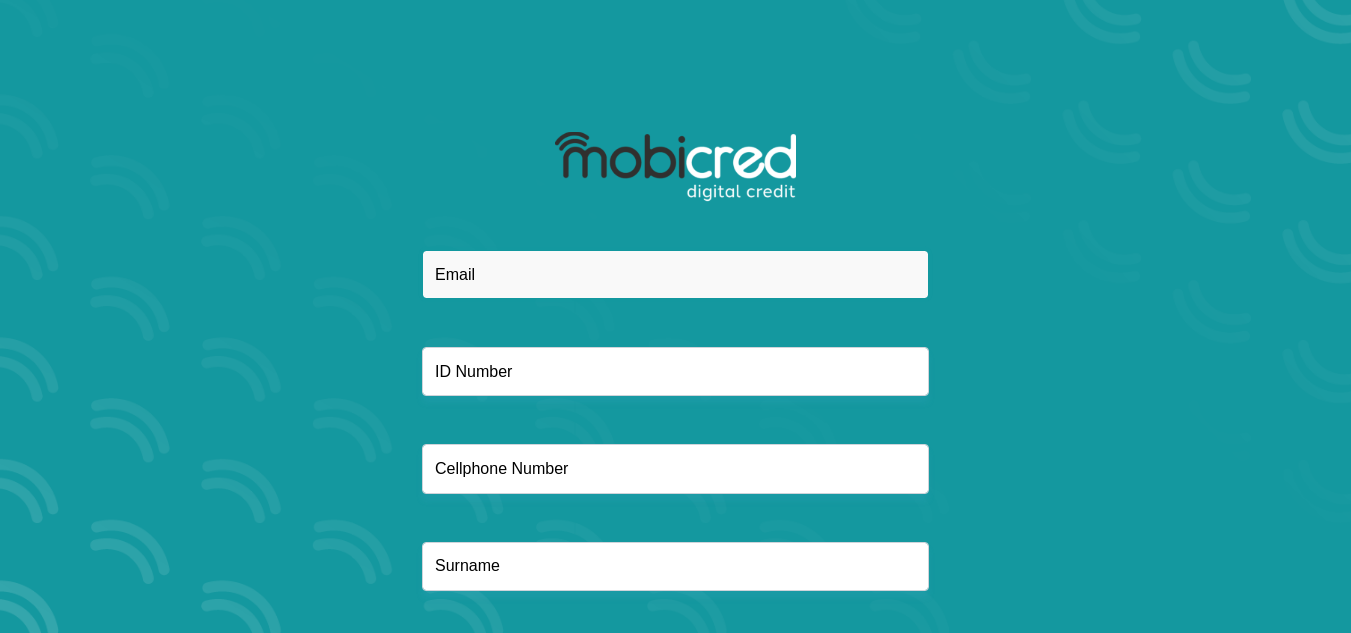 click at bounding box center [675, 274] 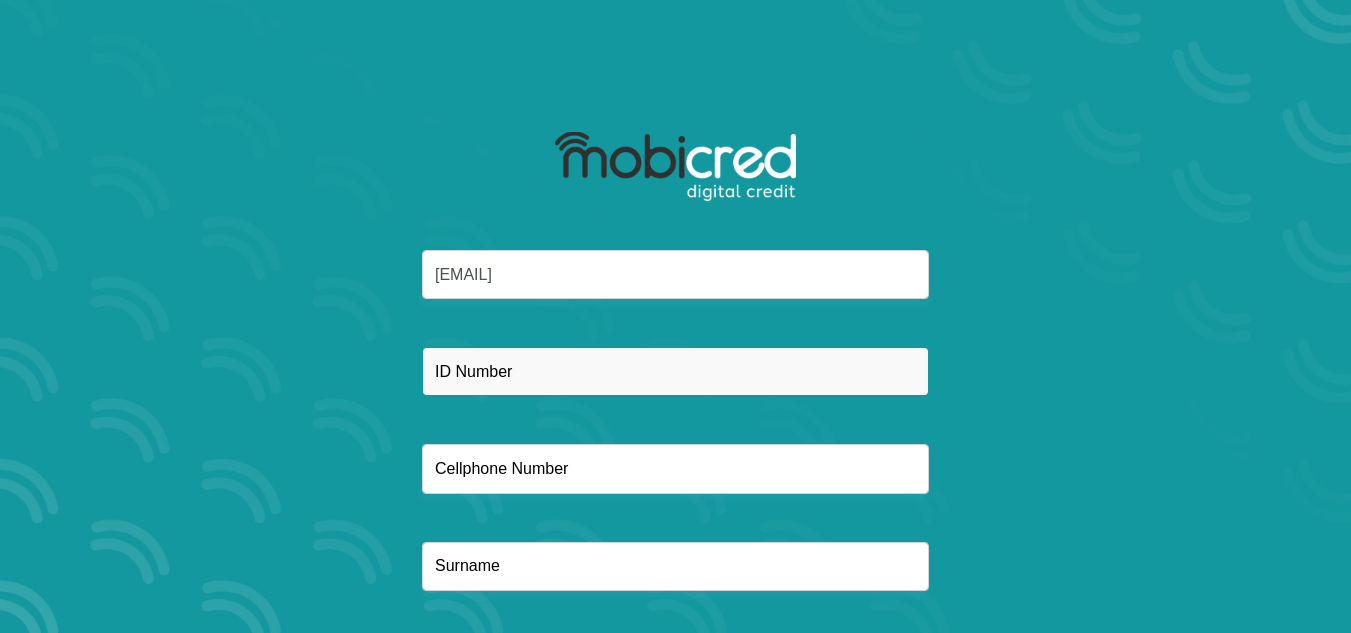 click at bounding box center [675, 371] 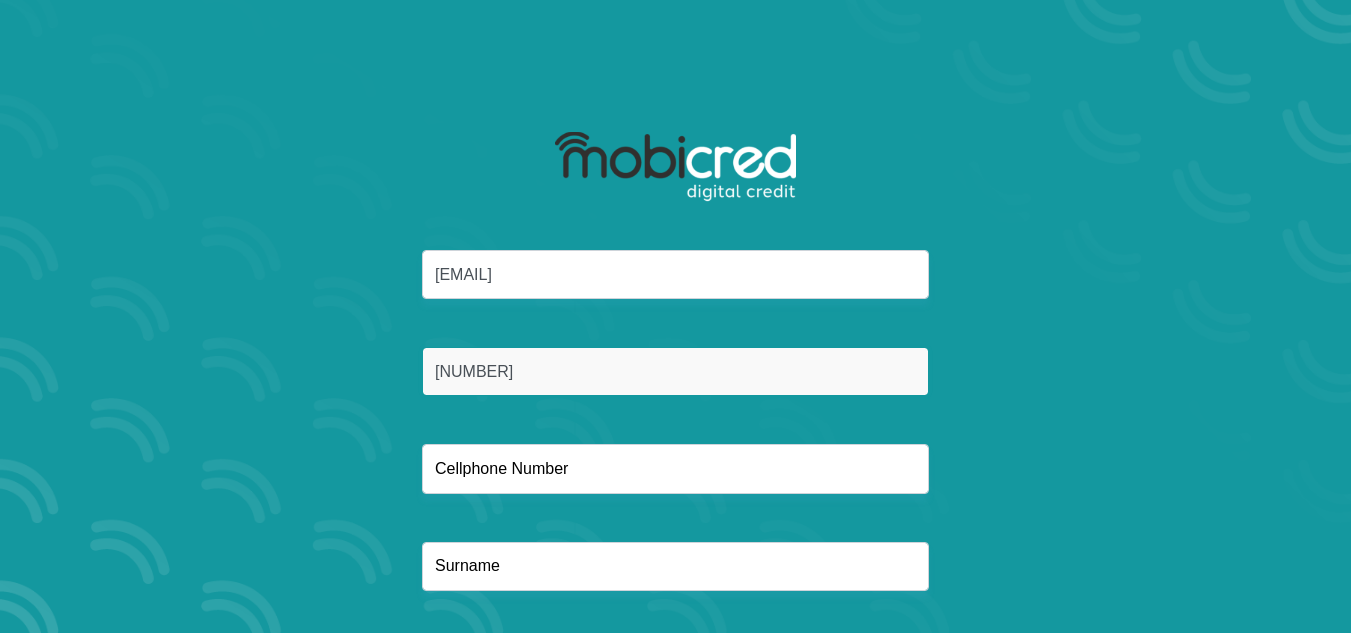type on "9203195111084" 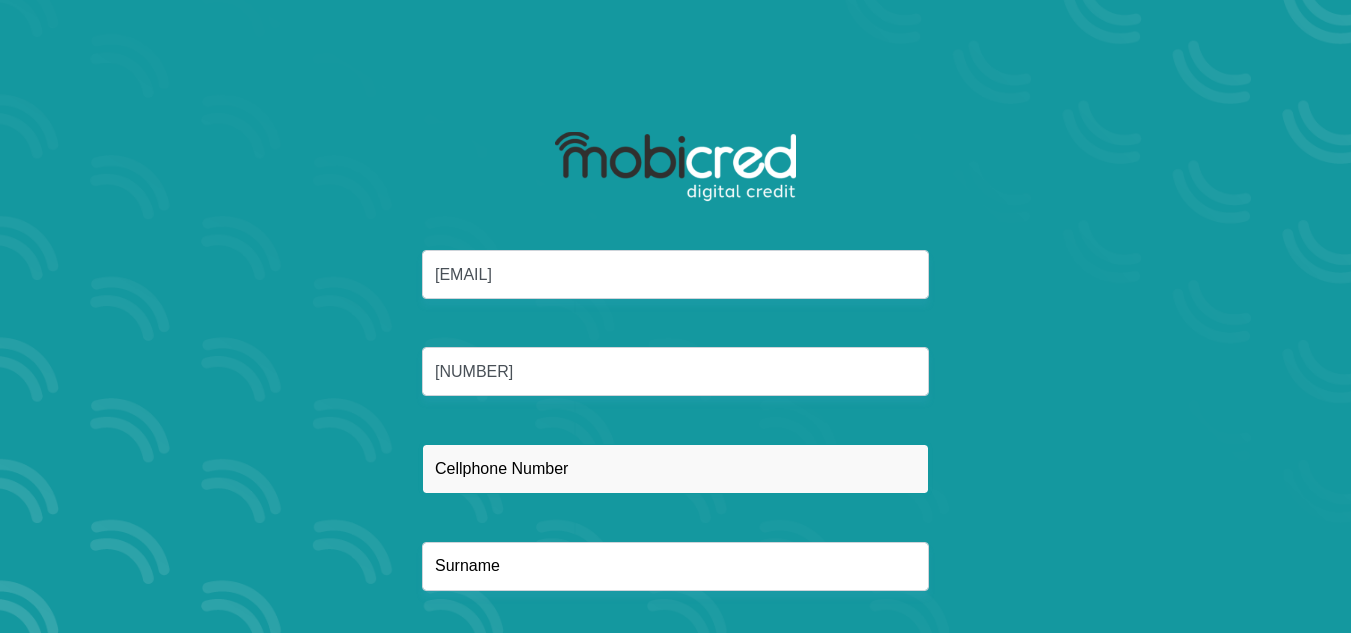 click at bounding box center (675, 468) 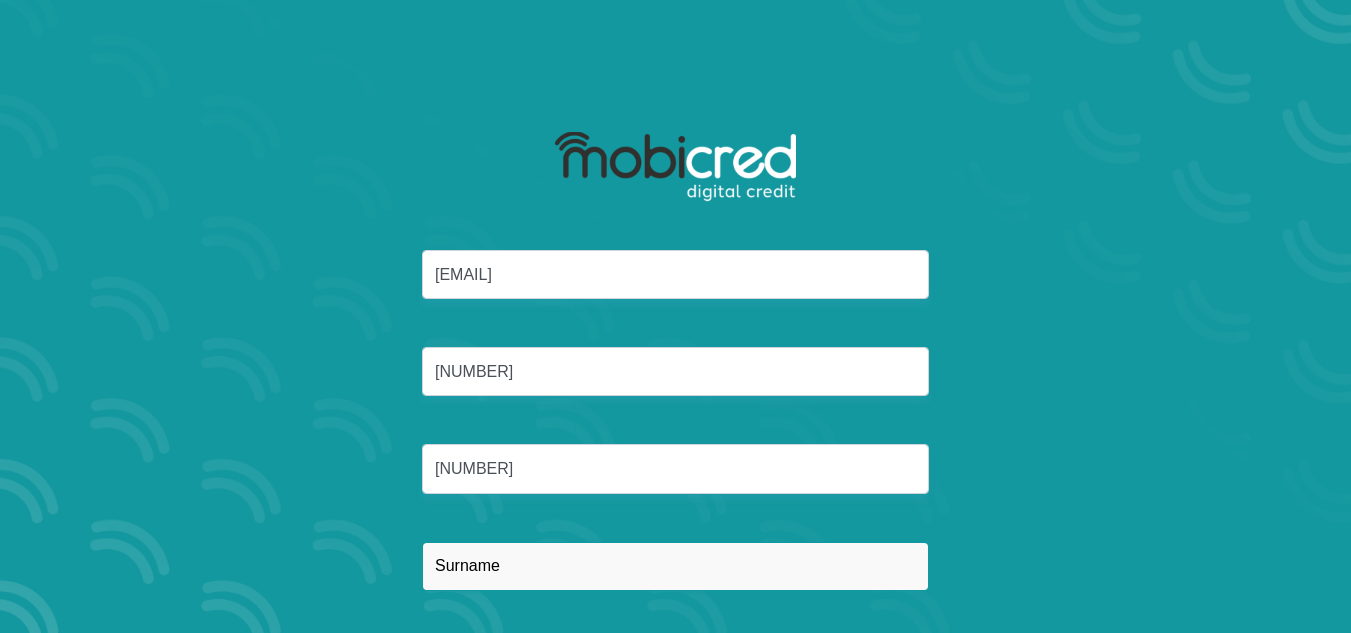 click at bounding box center [675, 566] 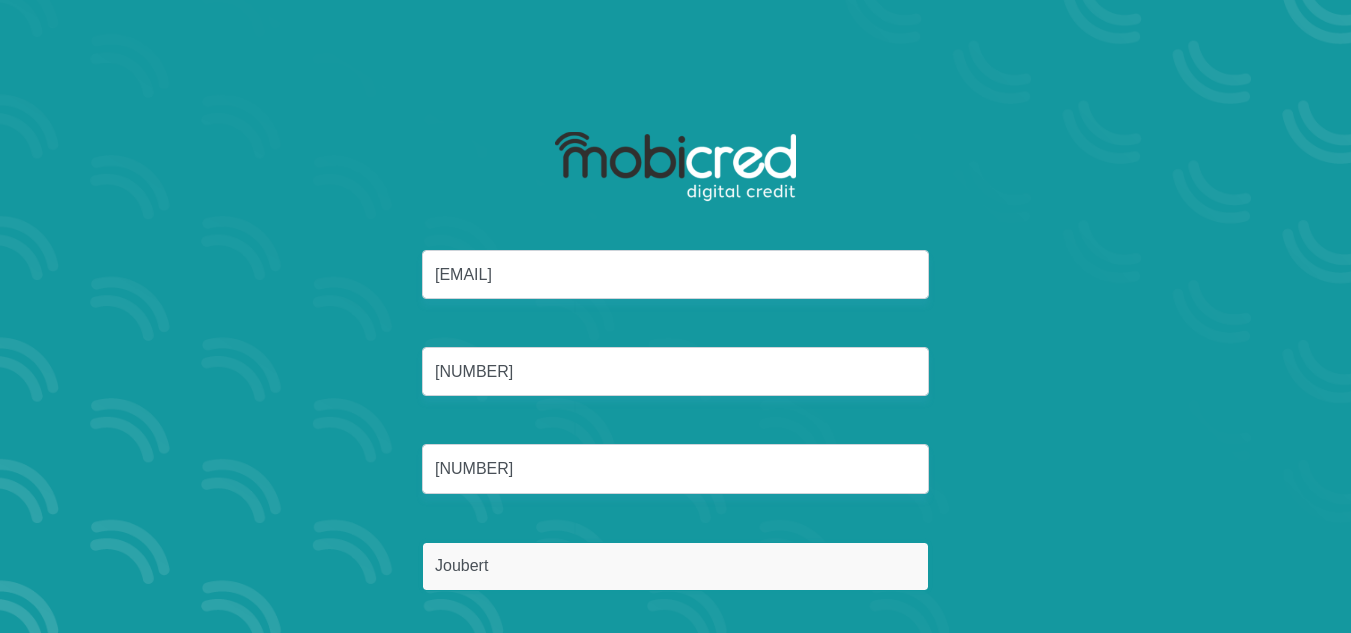 click on "Reset Password" at bounding box center (675, 661) 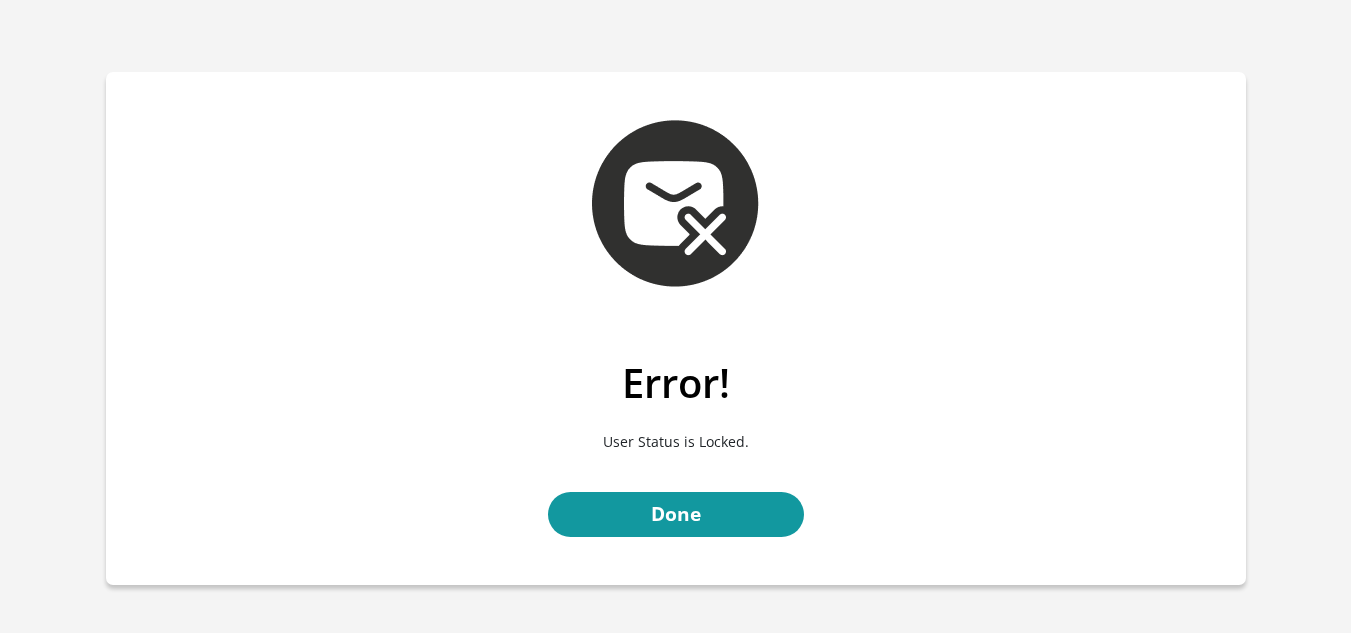 scroll, scrollTop: 0, scrollLeft: 0, axis: both 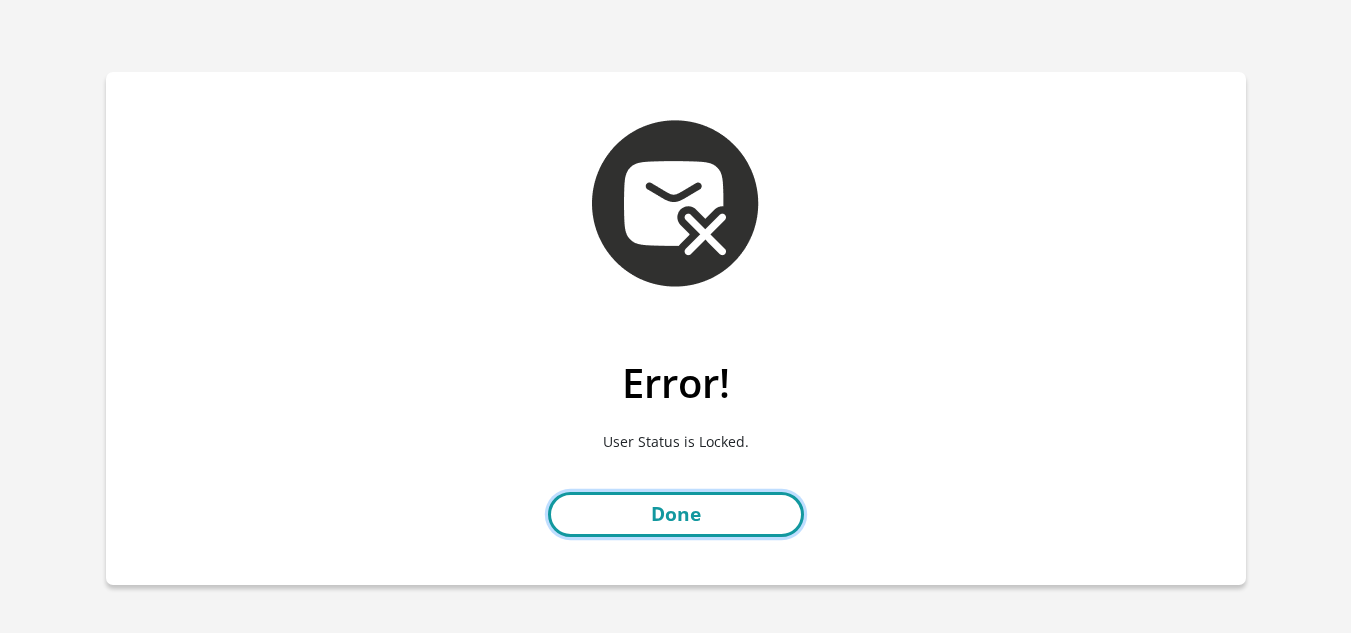 click on "Done" at bounding box center [676, 514] 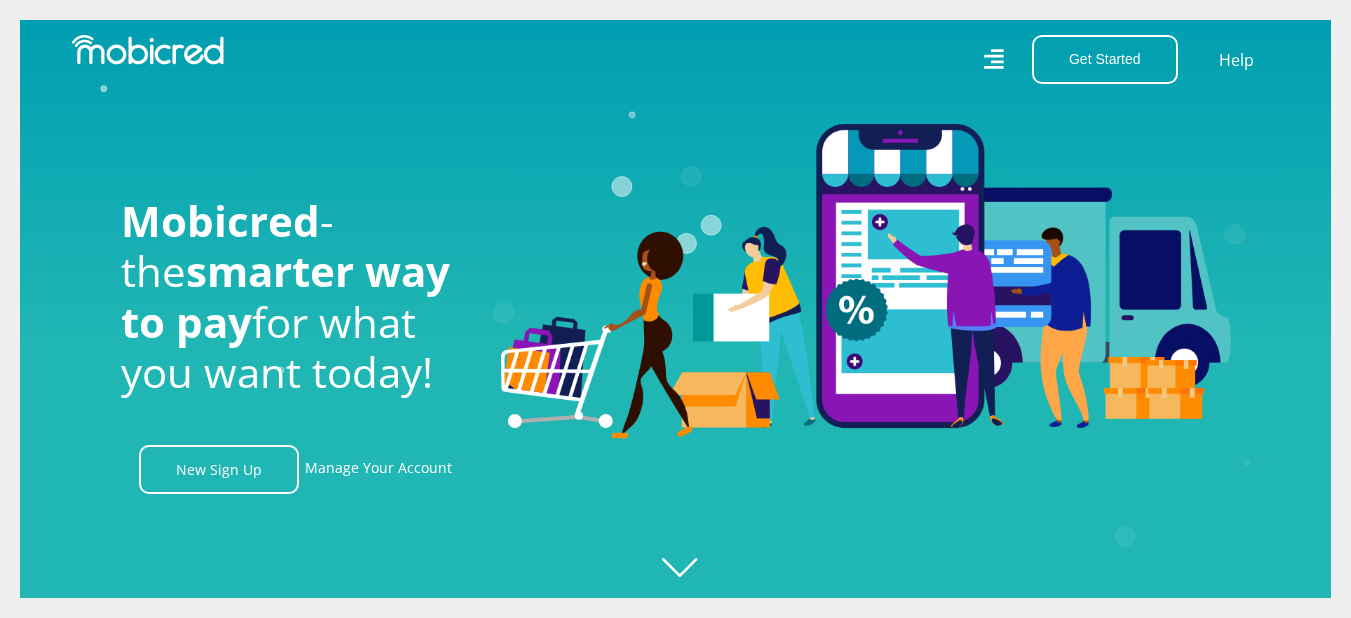 scroll, scrollTop: 0, scrollLeft: 0, axis: both 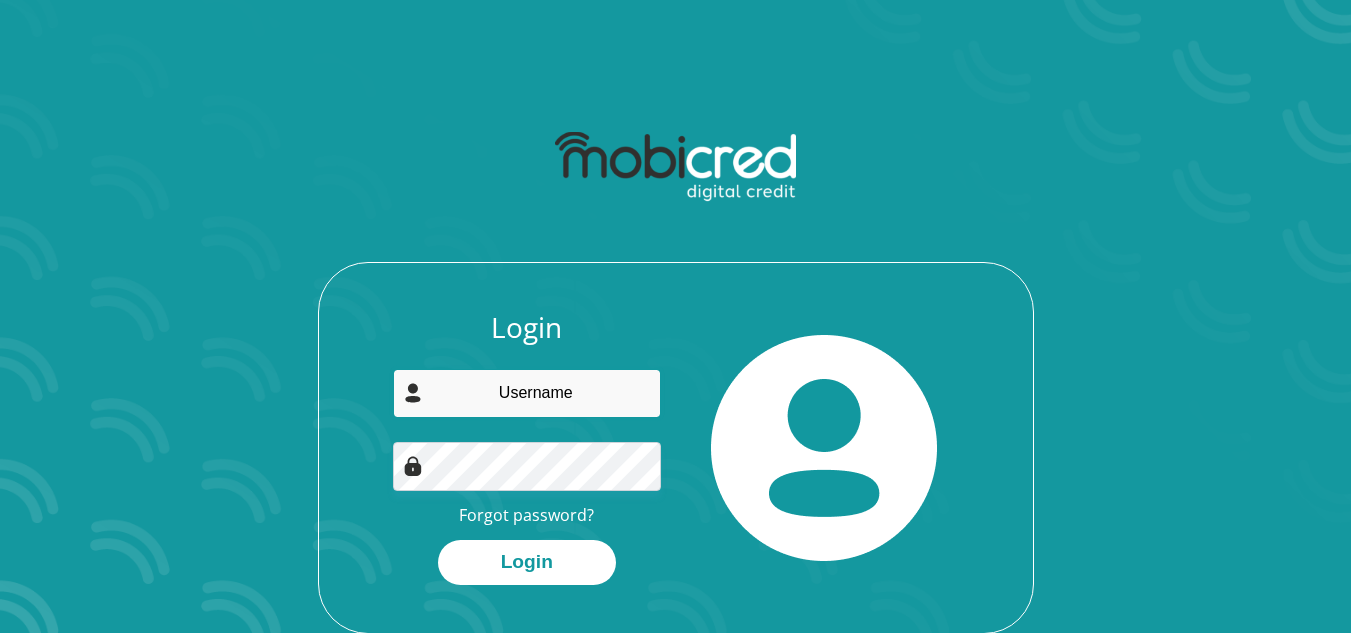 click at bounding box center [527, 393] 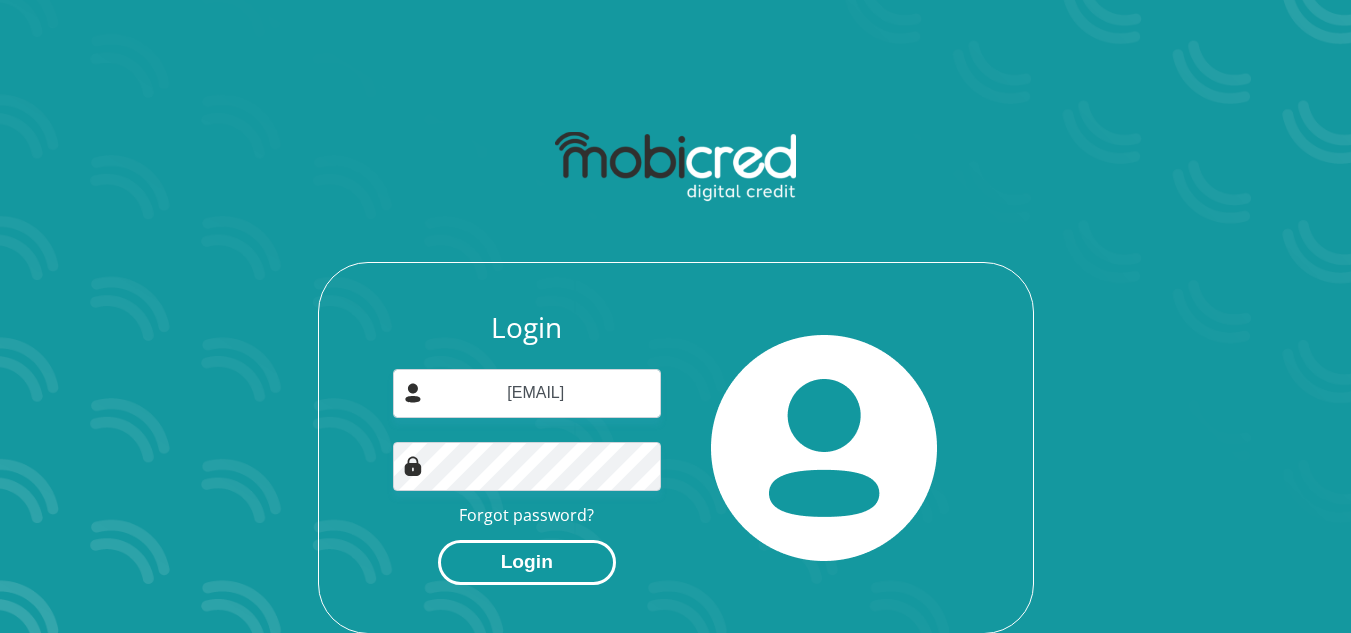 click on "Login" at bounding box center [527, 562] 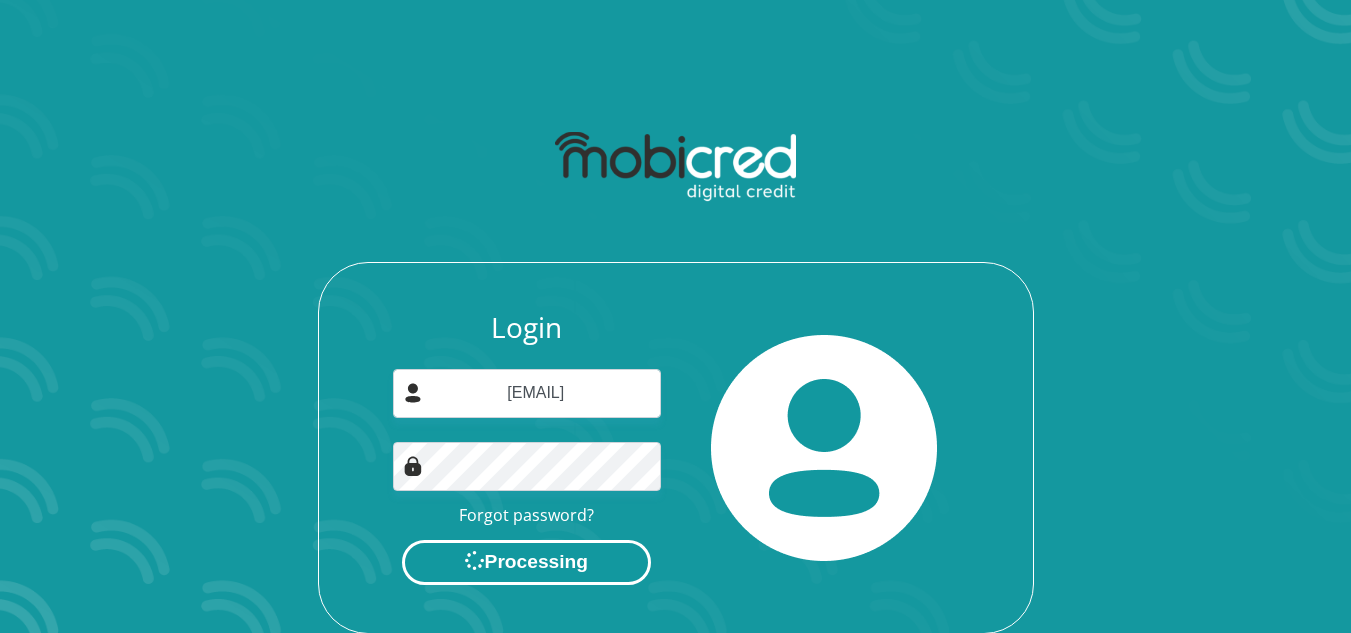 scroll, scrollTop: 0, scrollLeft: 0, axis: both 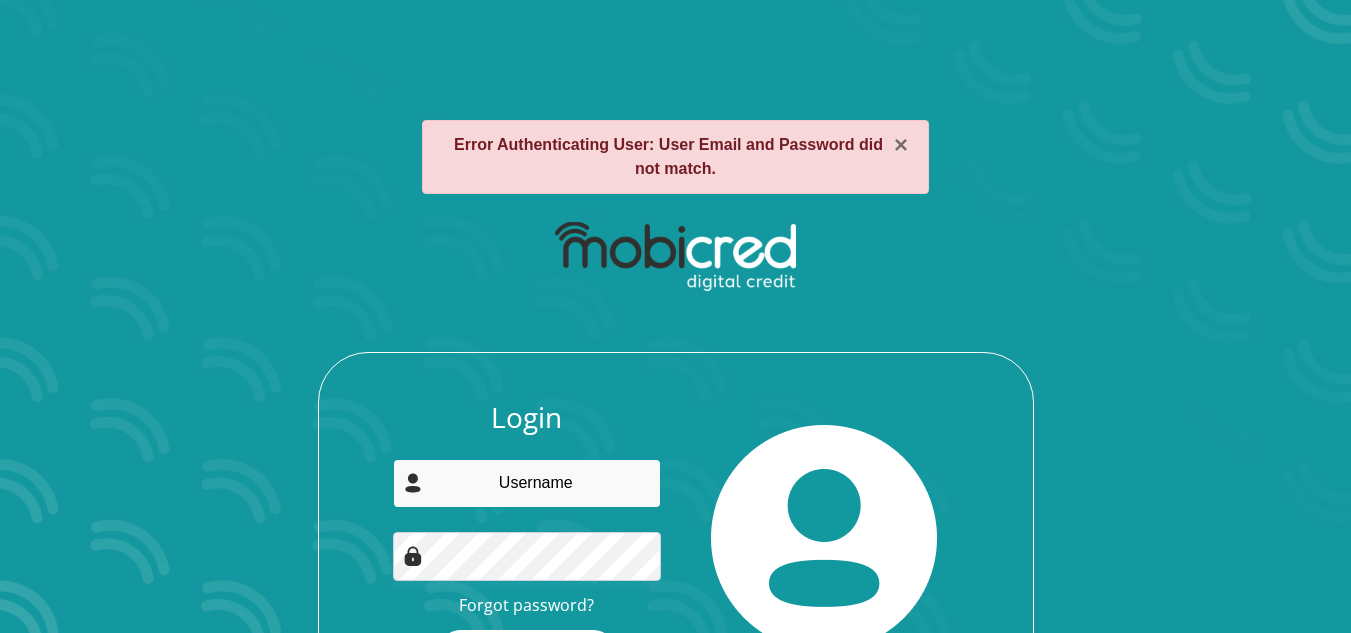 click at bounding box center [527, 483] 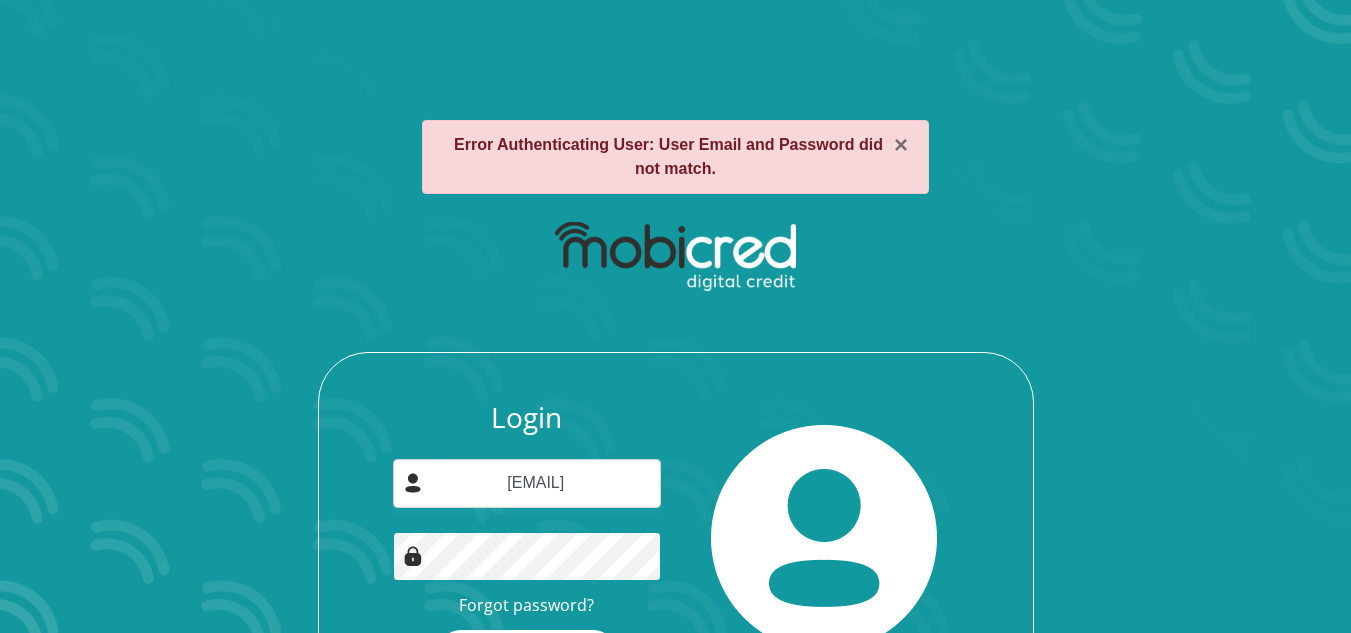 scroll, scrollTop: 138, scrollLeft: 0, axis: vertical 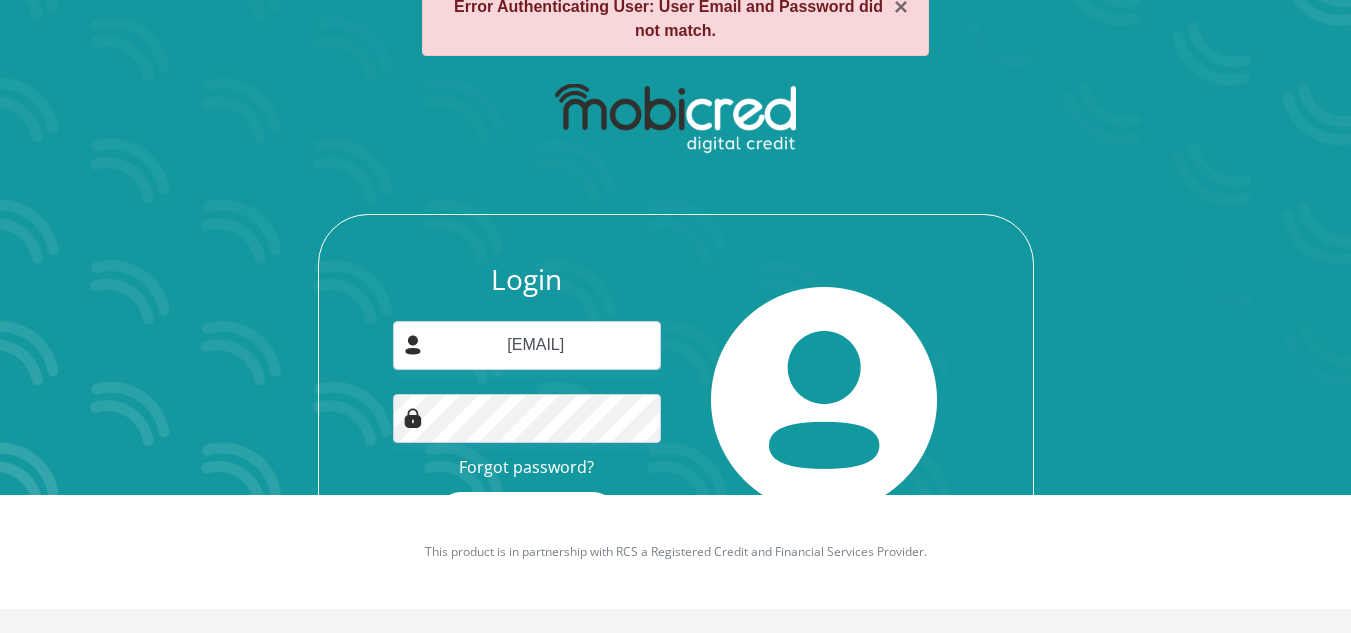 click on "Login" at bounding box center [527, 514] 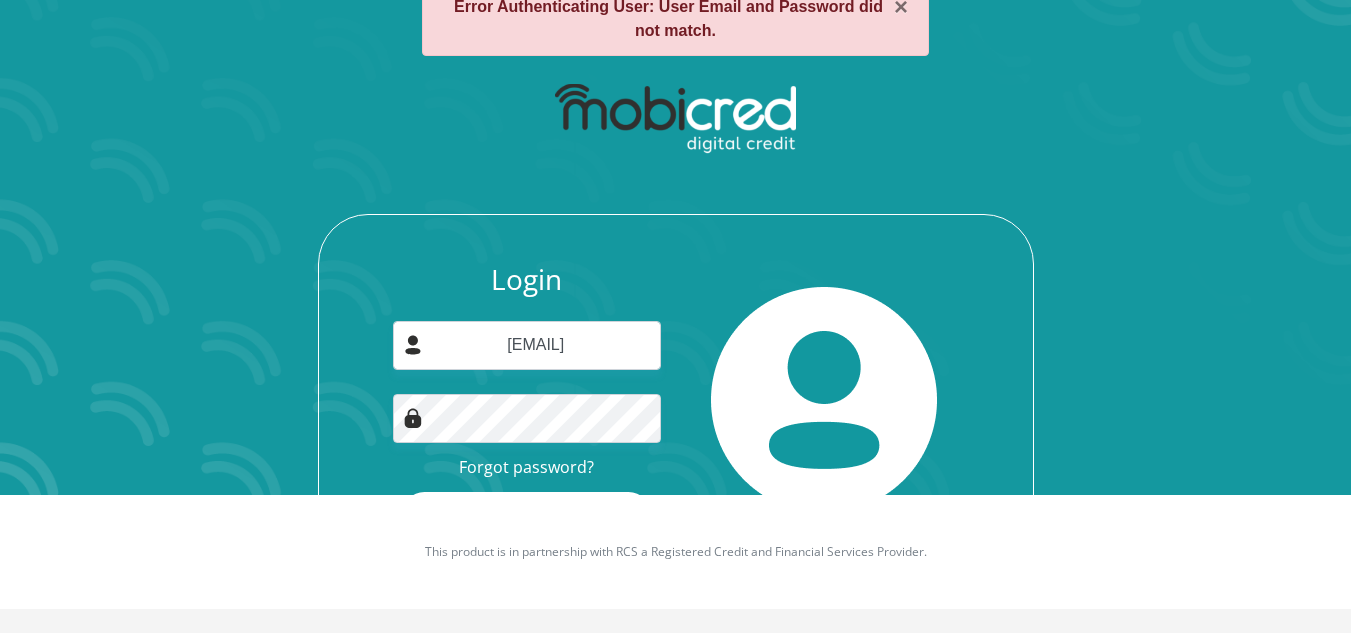 scroll, scrollTop: 0, scrollLeft: 0, axis: both 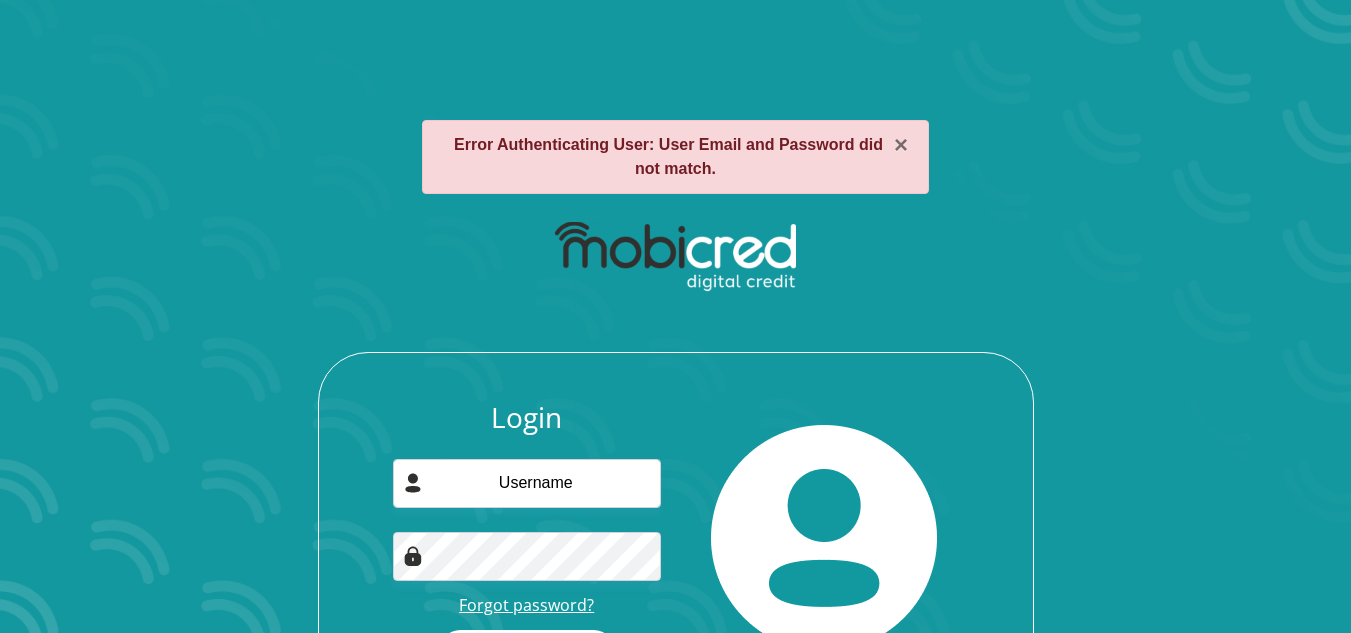 click on "Forgot password?" at bounding box center [526, 605] 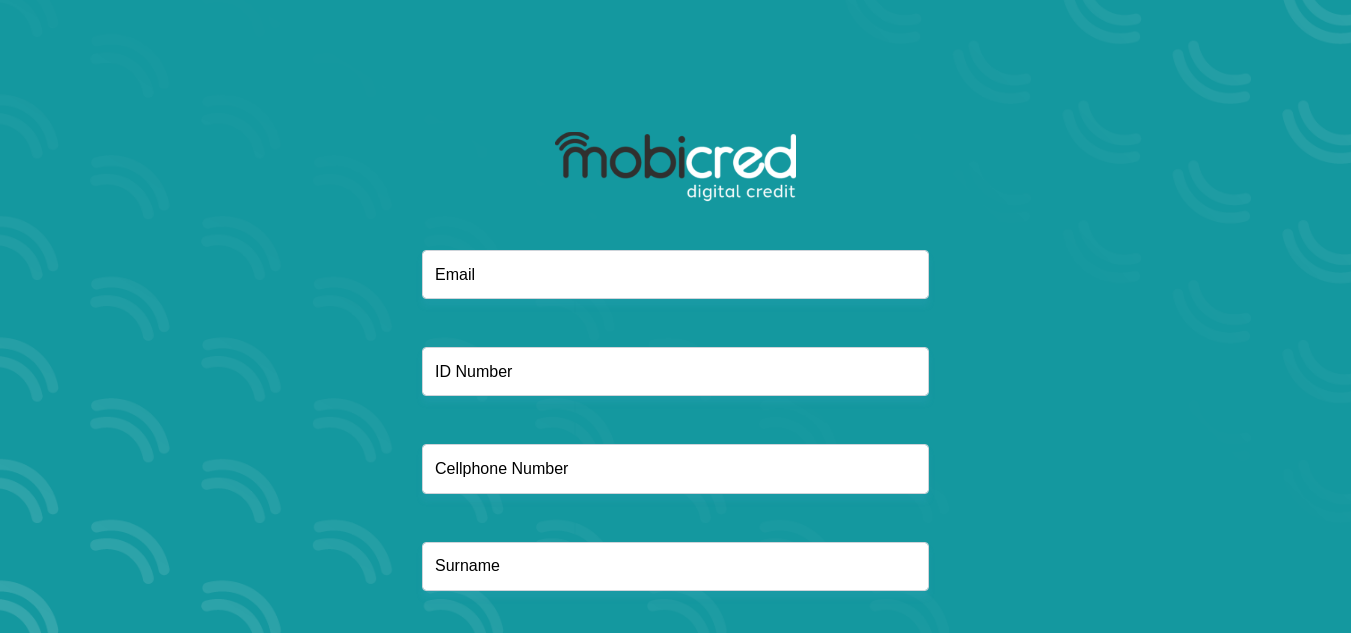 scroll, scrollTop: 0, scrollLeft: 0, axis: both 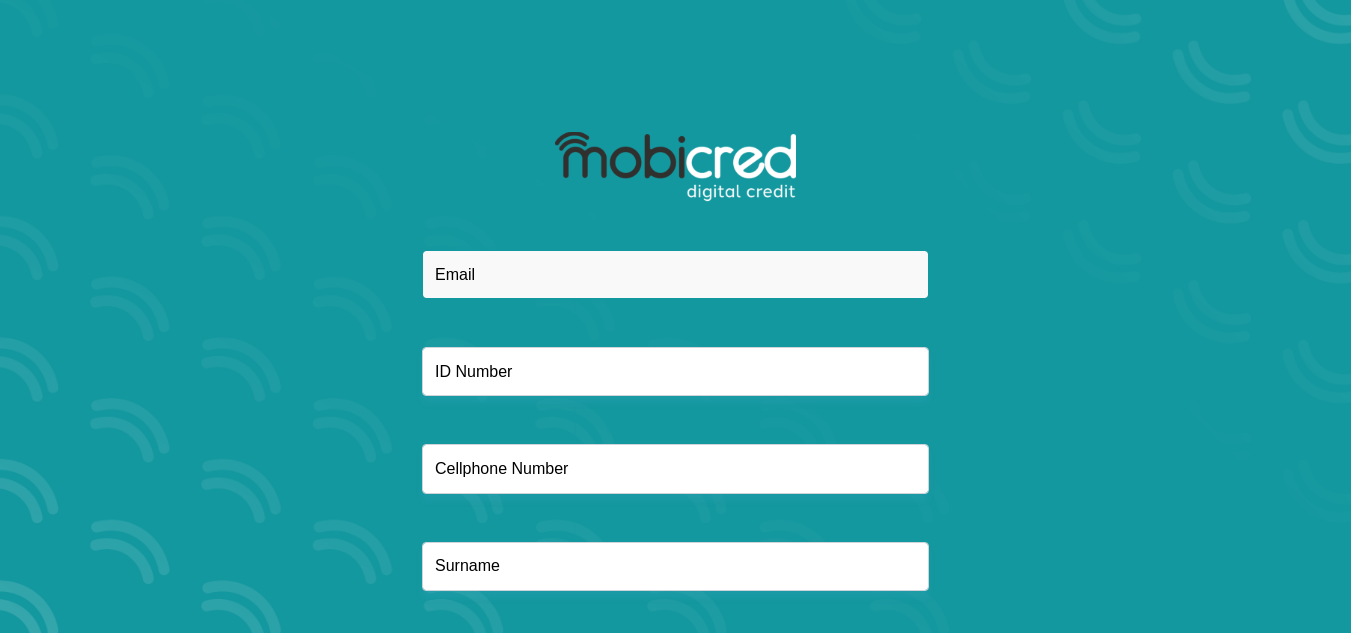 click at bounding box center (675, 274) 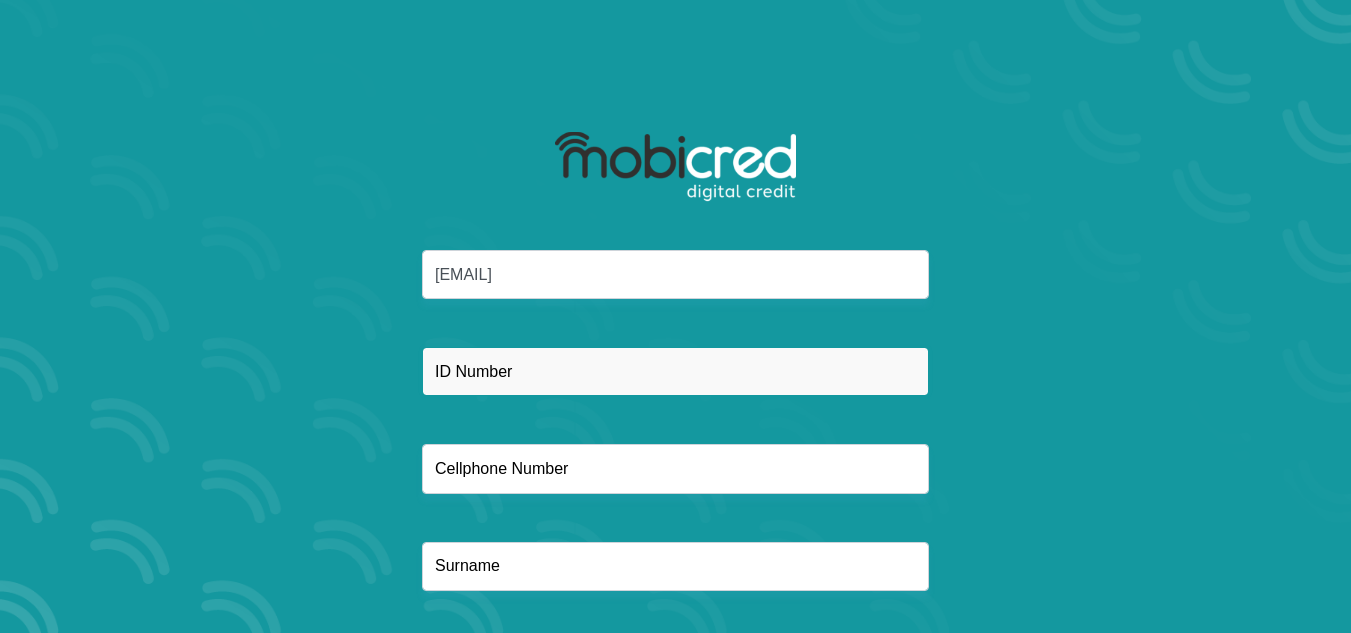 click at bounding box center [675, 371] 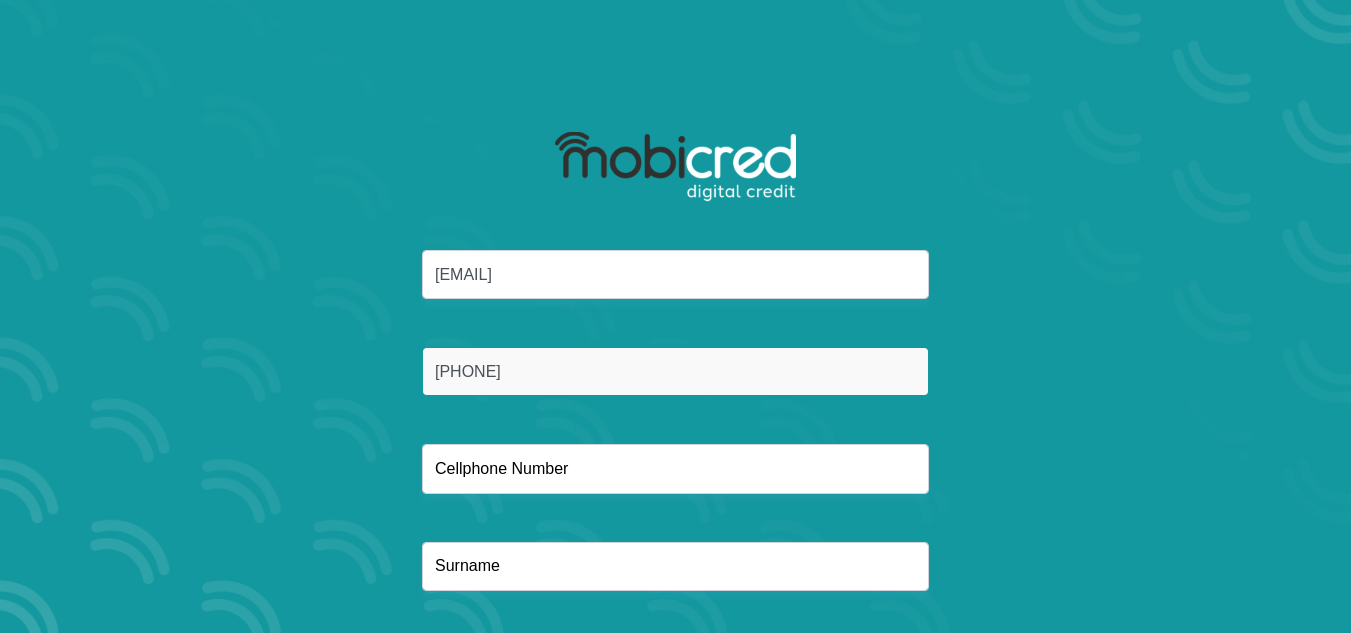 type on "[PHONE]" 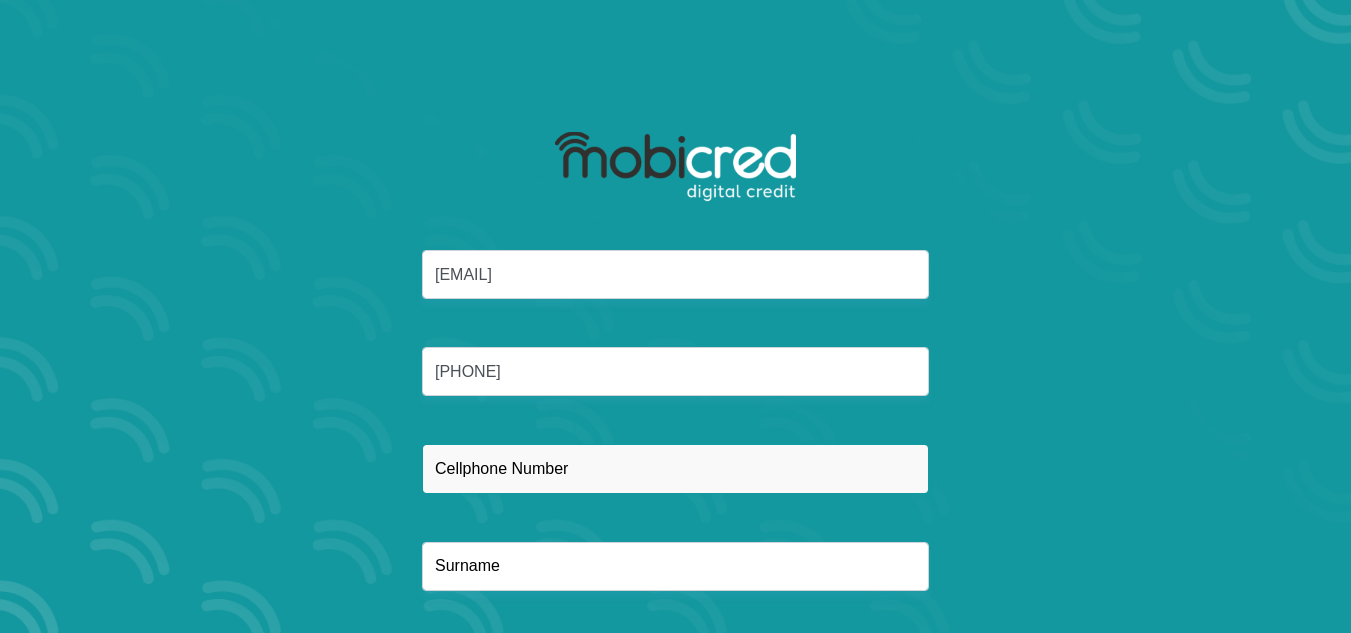 click at bounding box center [675, 468] 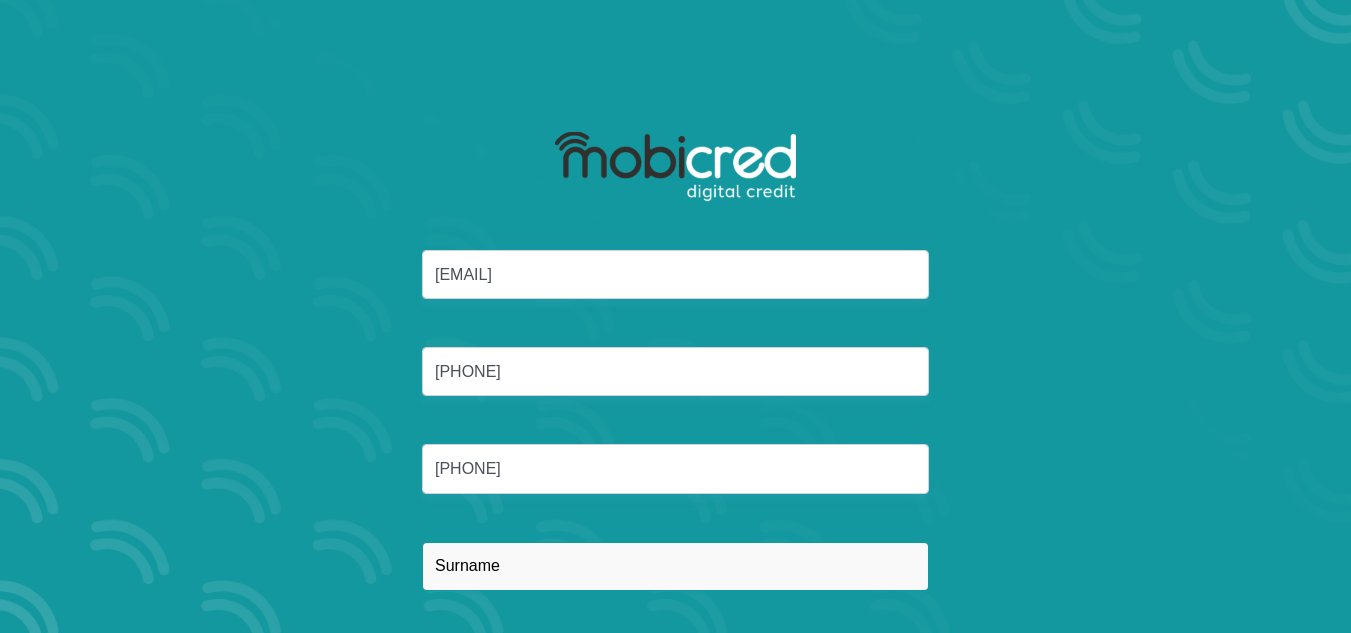 click at bounding box center (675, 566) 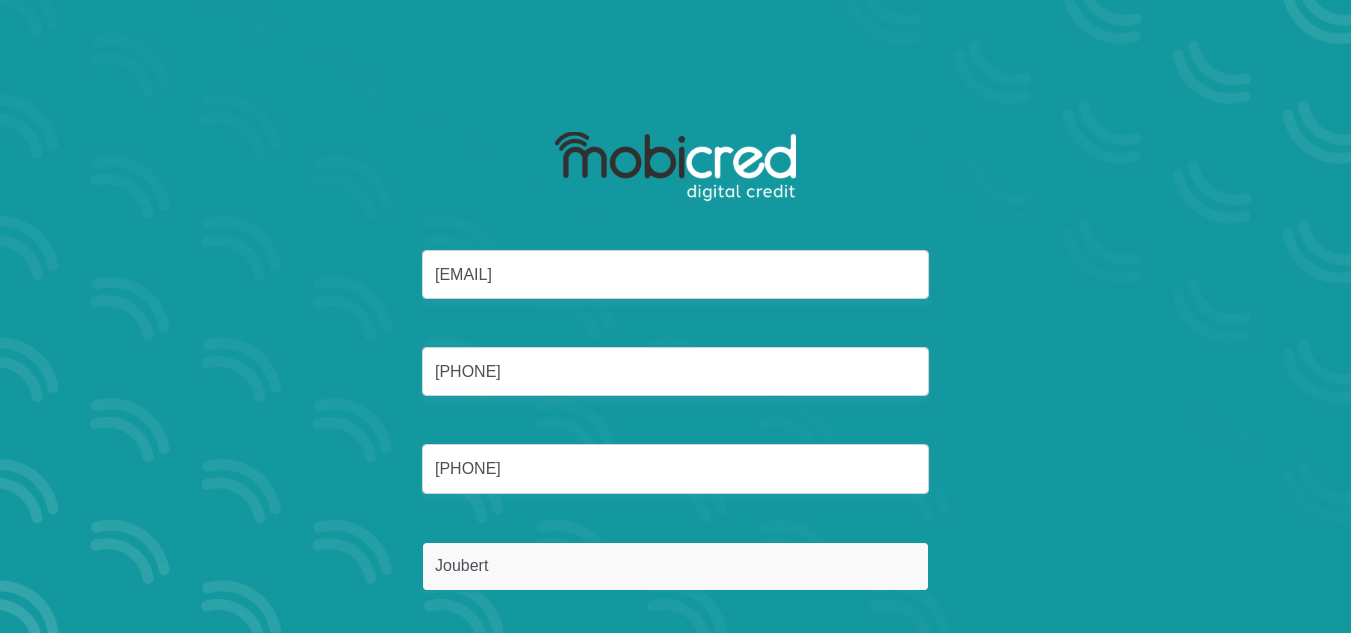 scroll, scrollTop: 114, scrollLeft: 0, axis: vertical 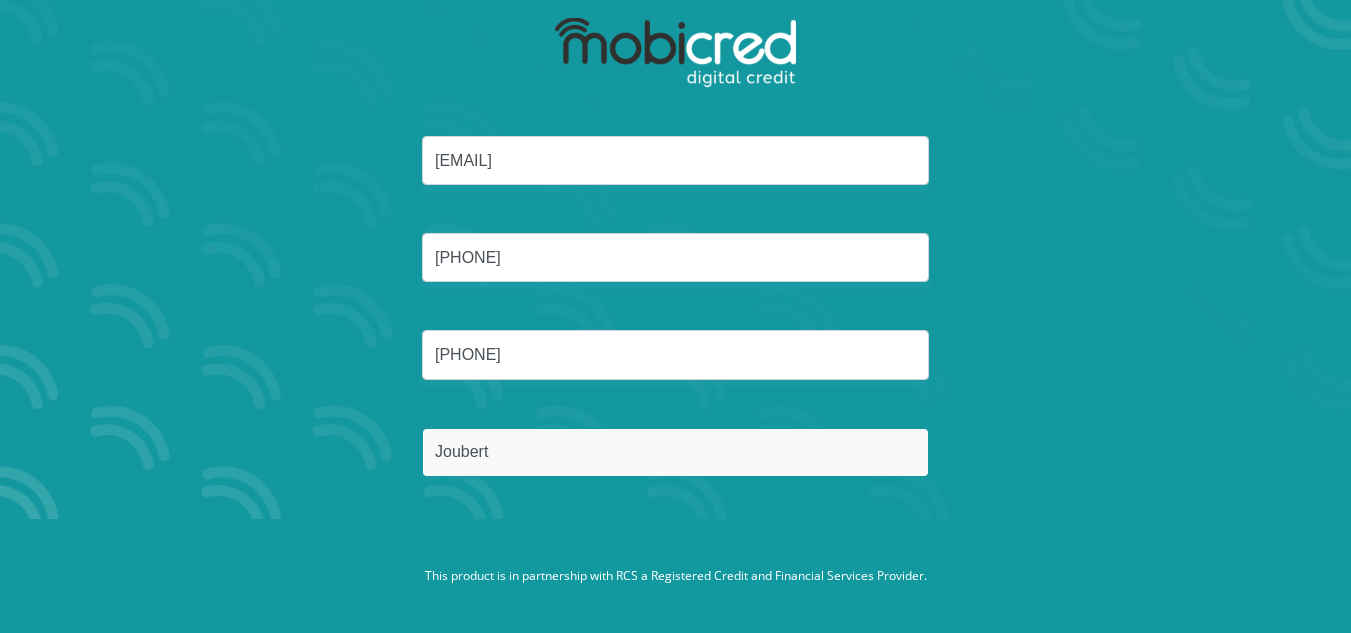 click on "Reset Password" at bounding box center (675, 547) 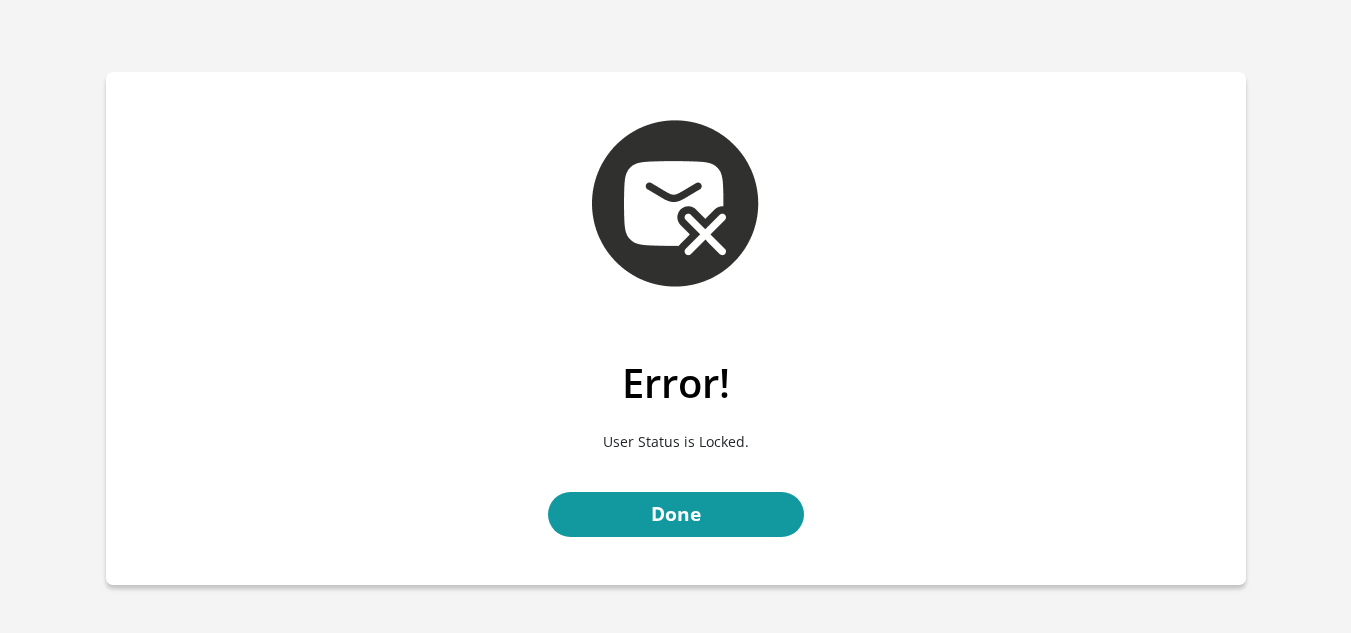 scroll, scrollTop: 0, scrollLeft: 0, axis: both 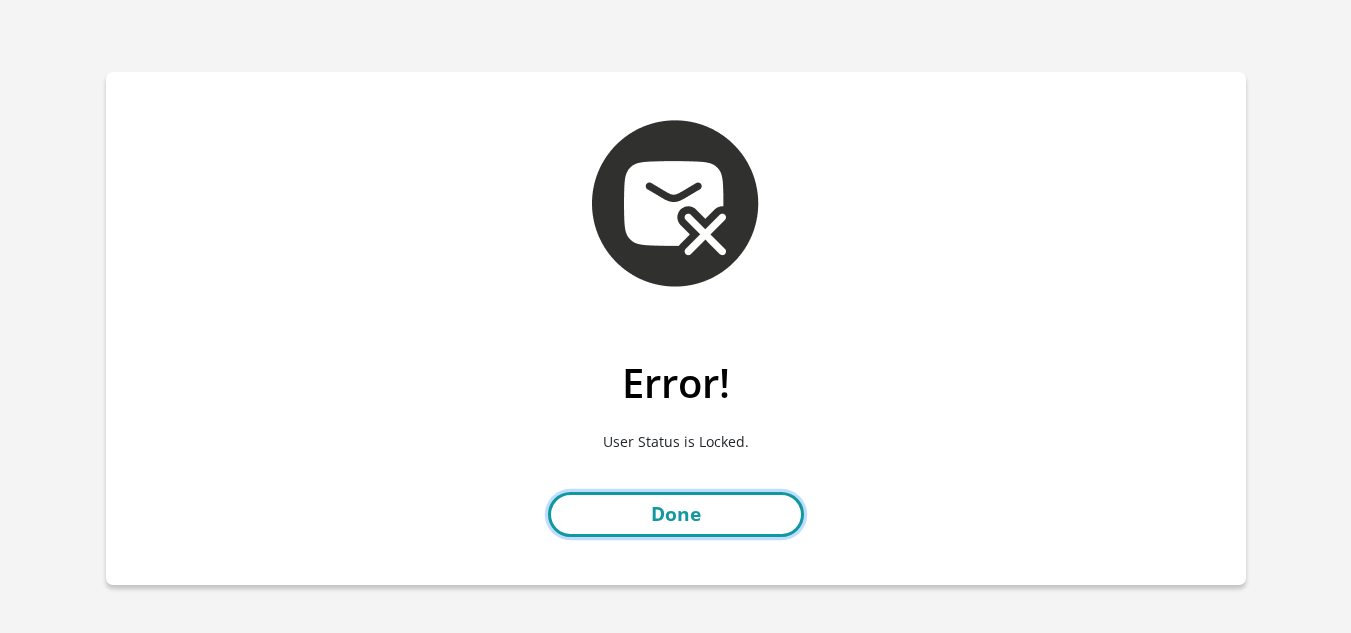 click on "Done" at bounding box center (676, 514) 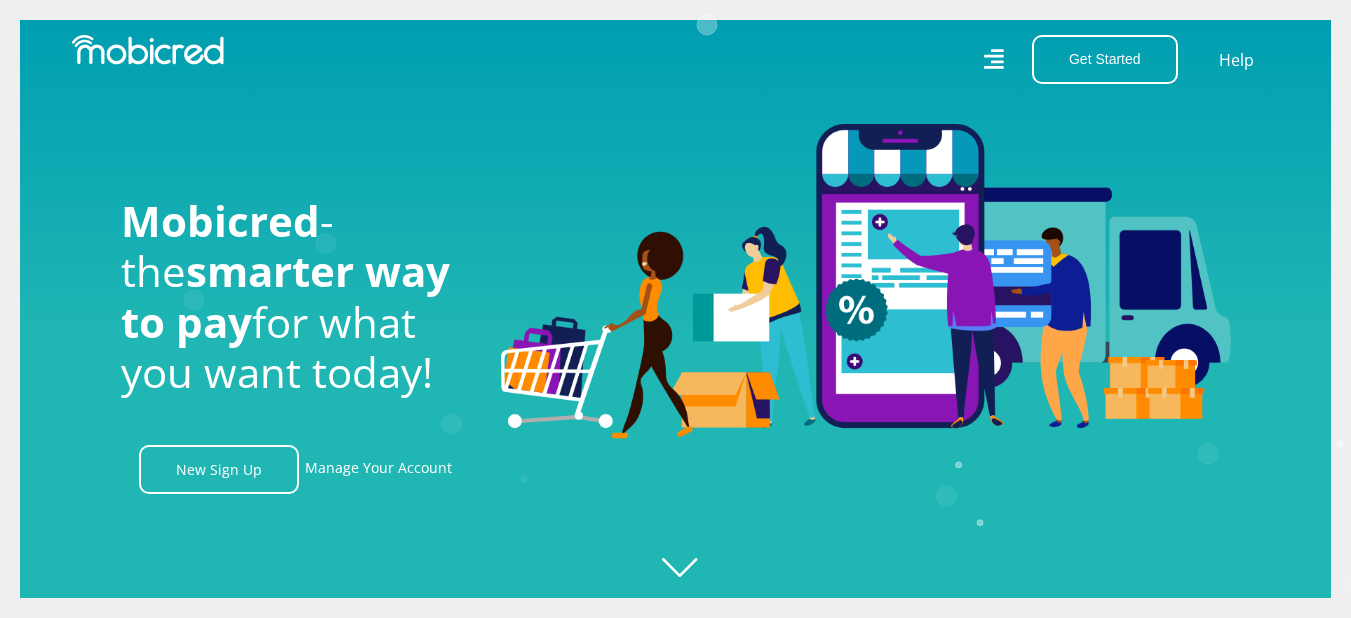 scroll, scrollTop: 0, scrollLeft: 0, axis: both 